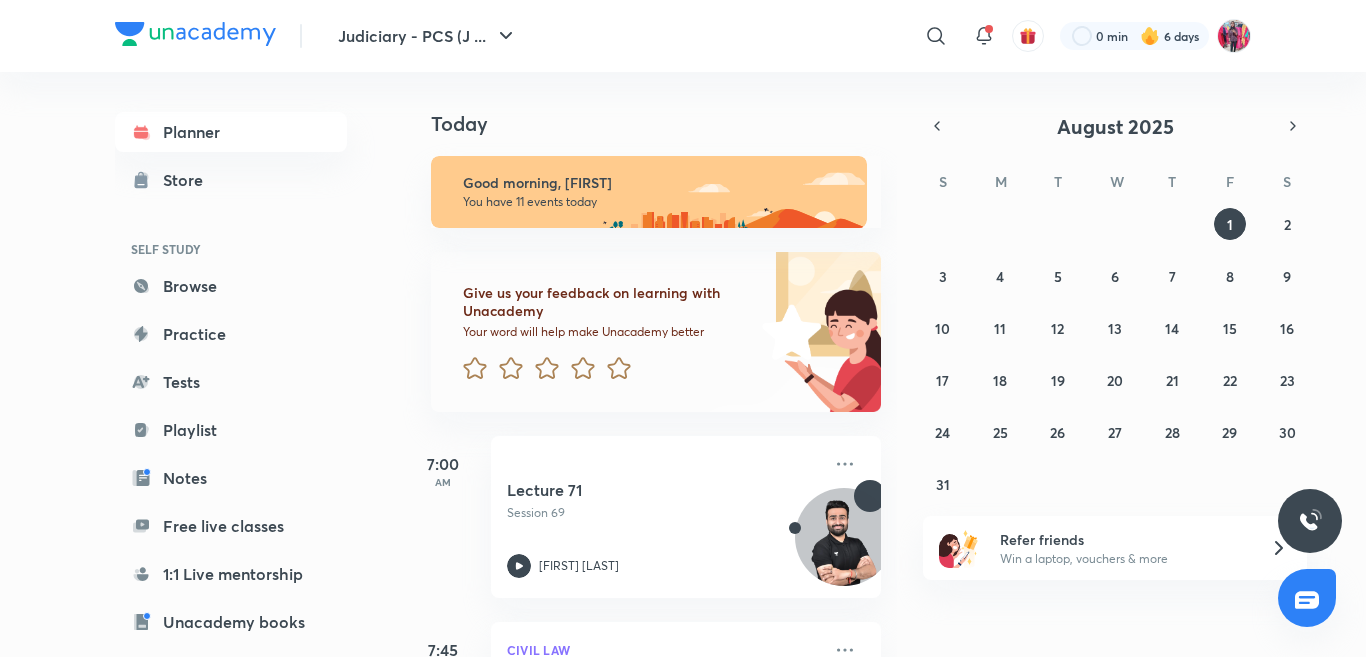 scroll, scrollTop: 0, scrollLeft: 0, axis: both 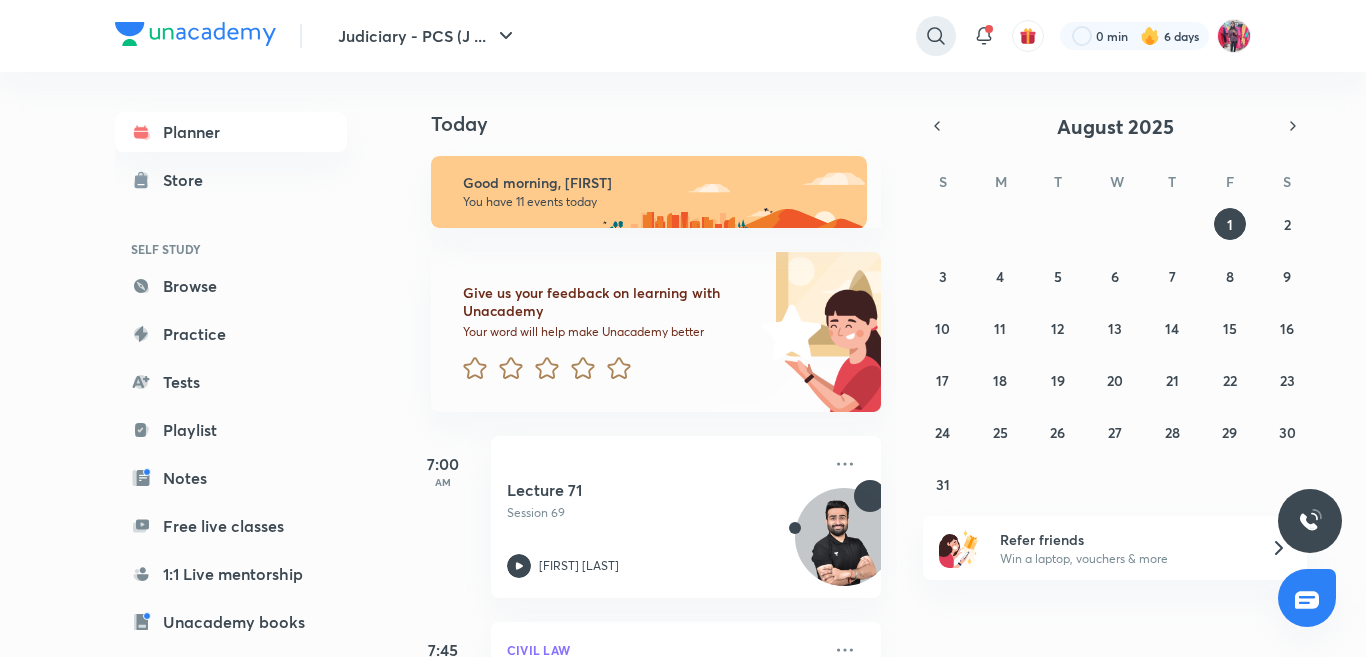 click 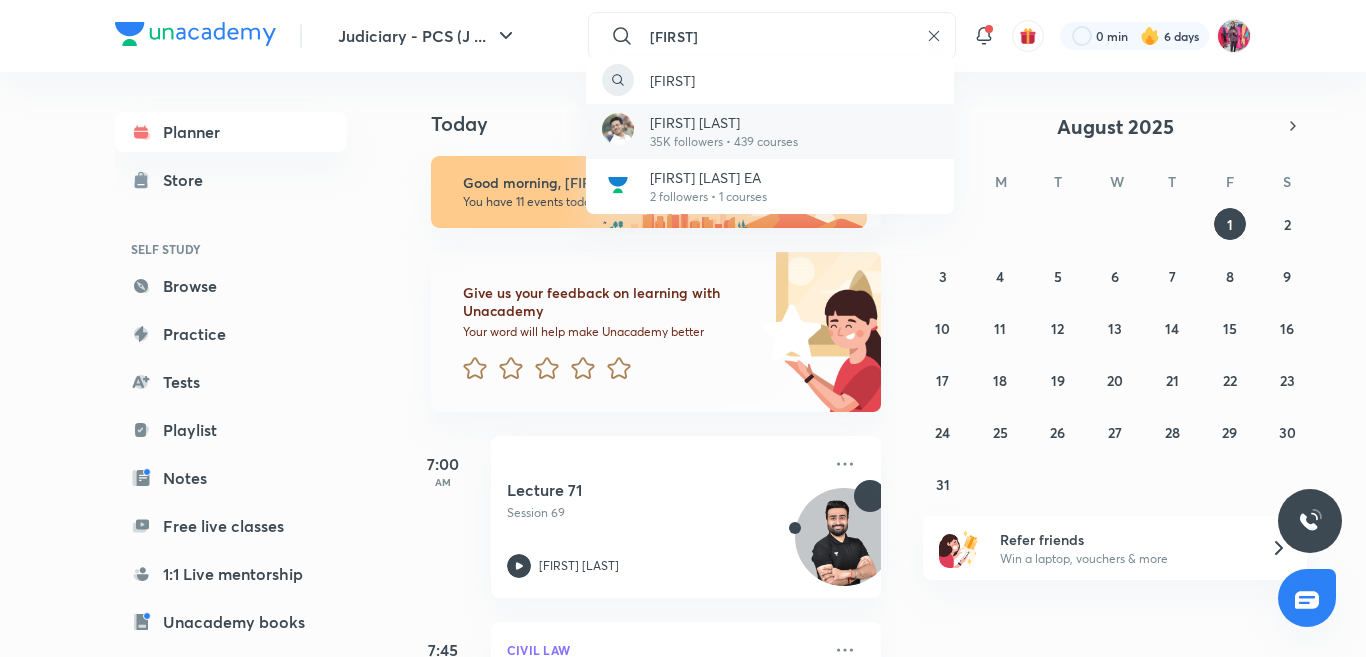 type on "[FIRST]" 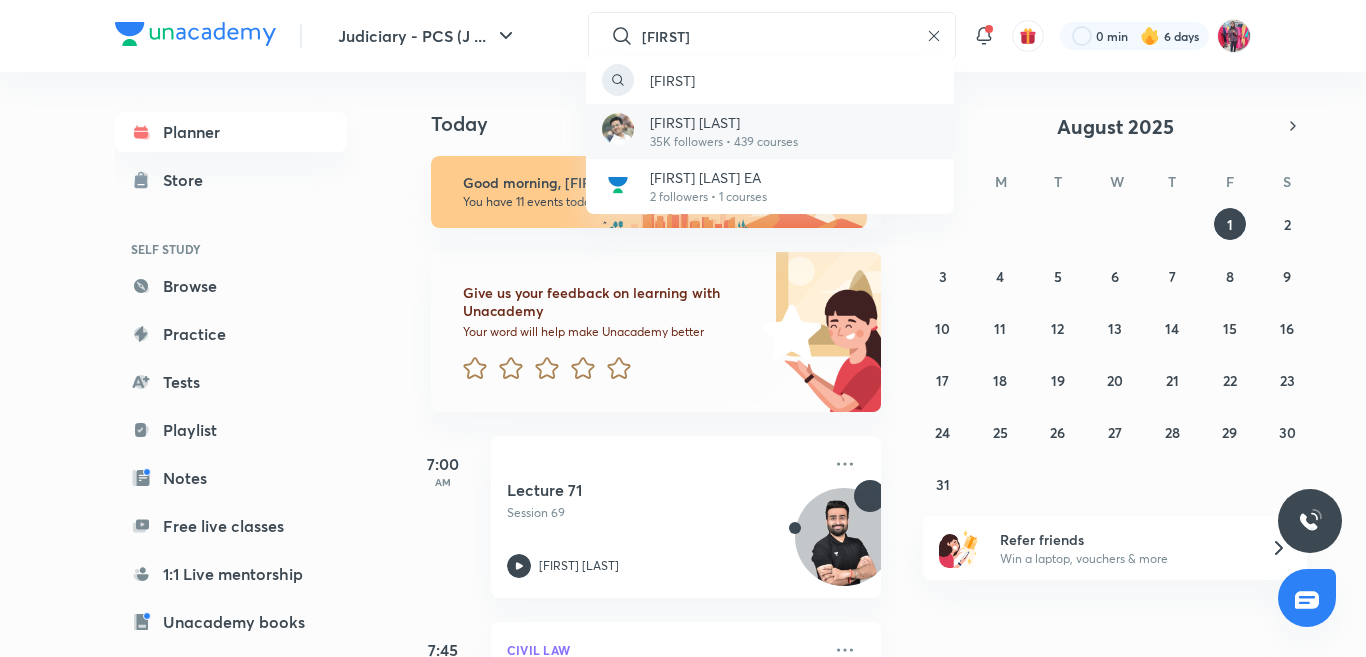 click on "[FIRST] [LAST] 35K followers • 439 courses" at bounding box center [770, 131] 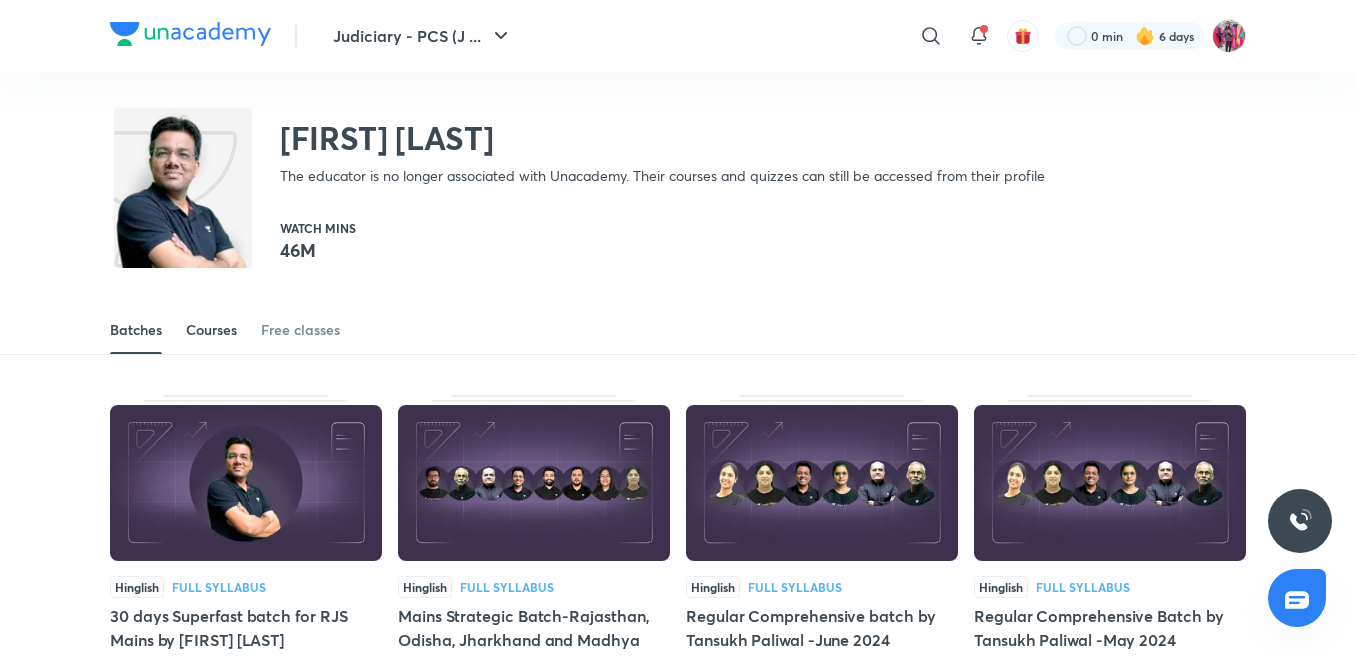 click on "Courses" at bounding box center [211, 330] 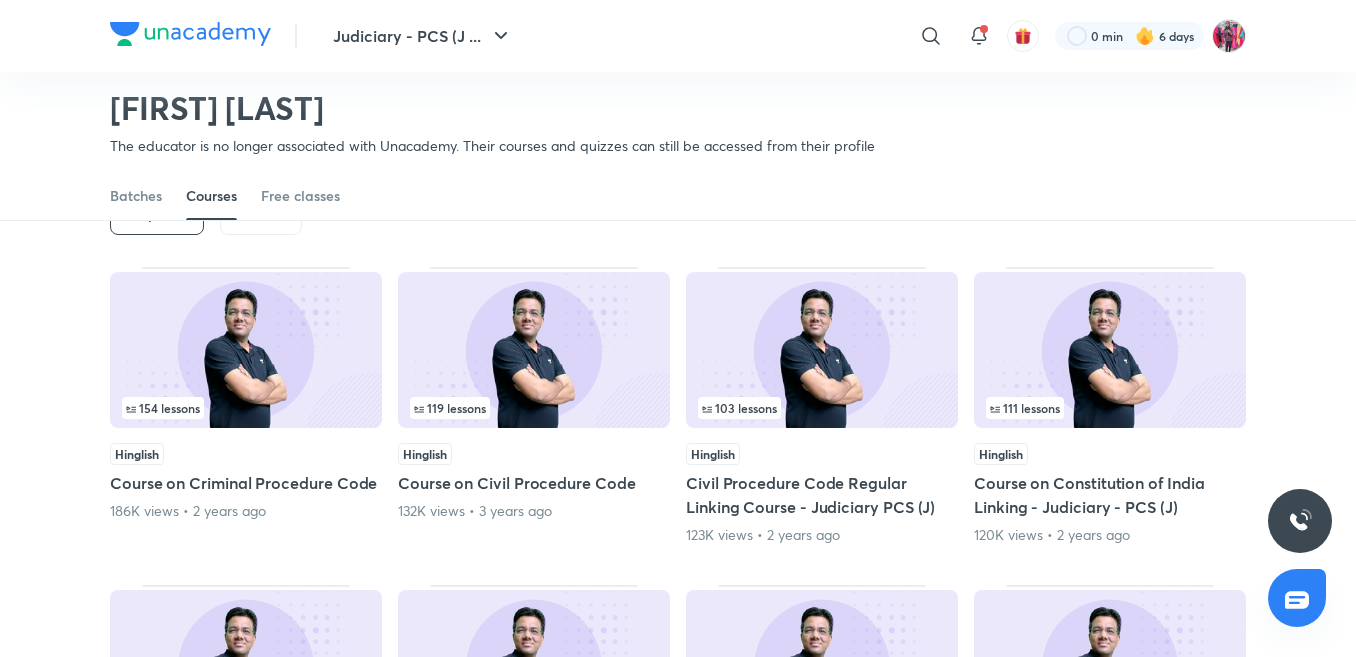 scroll, scrollTop: 97, scrollLeft: 0, axis: vertical 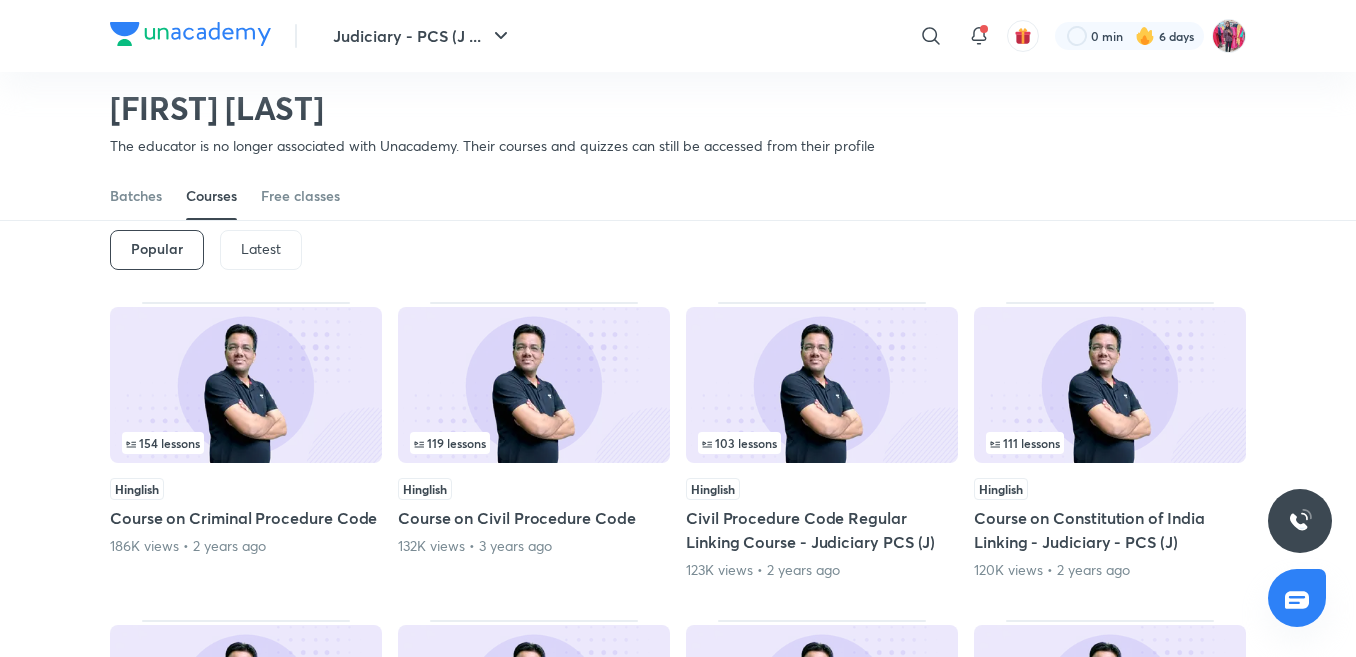 click on "Latest" at bounding box center (261, 249) 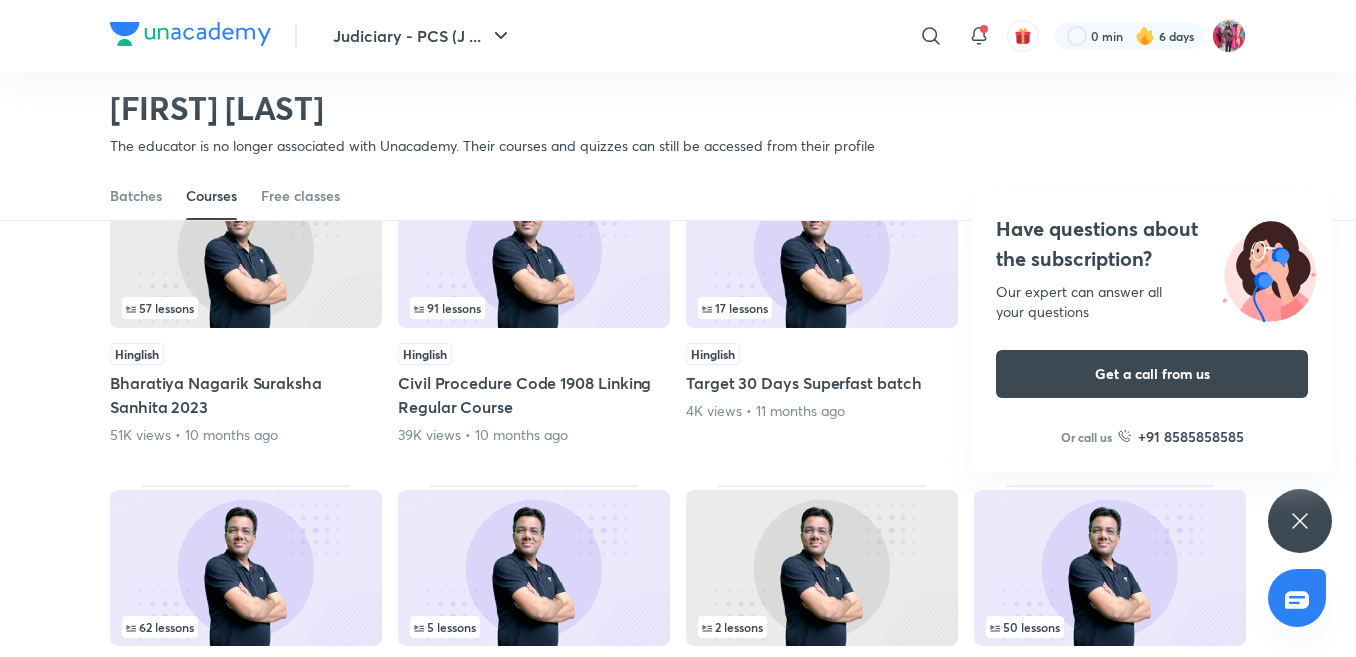 scroll, scrollTop: 197, scrollLeft: 0, axis: vertical 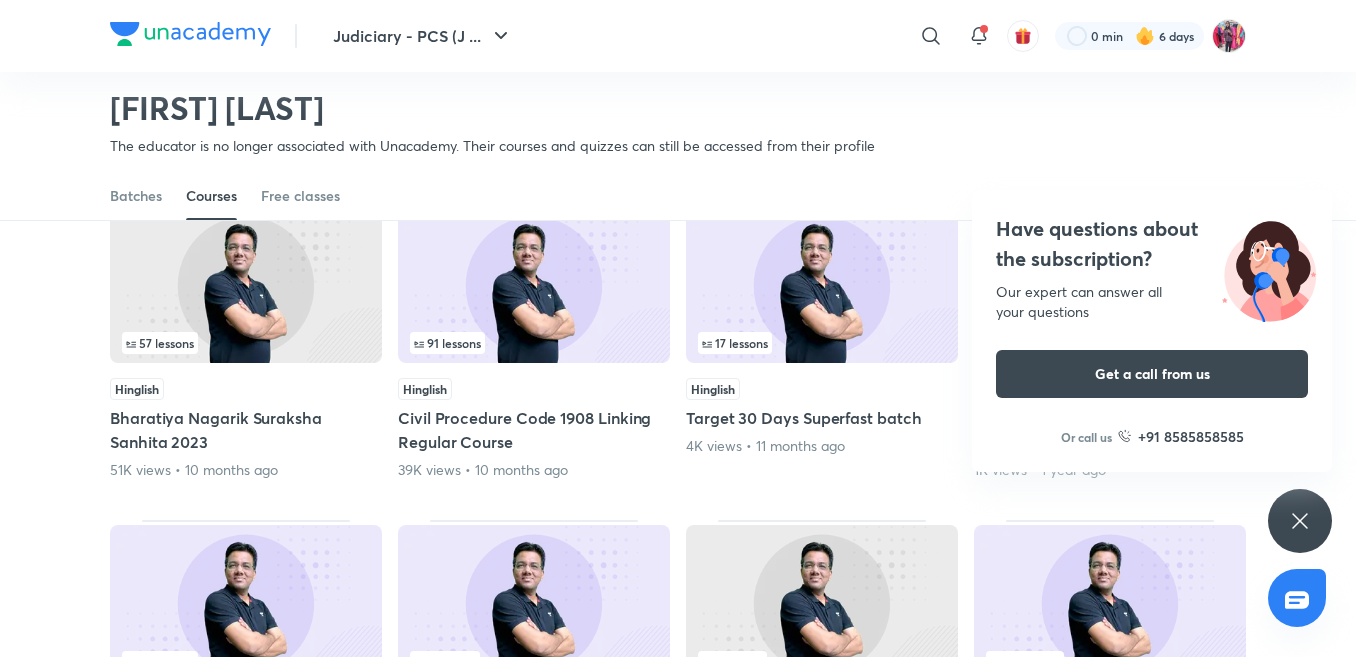 click on "Have questions about the subscription? Our expert can answer all your questions Get a call from us Or call us +91 8585858585" at bounding box center [1300, 521] 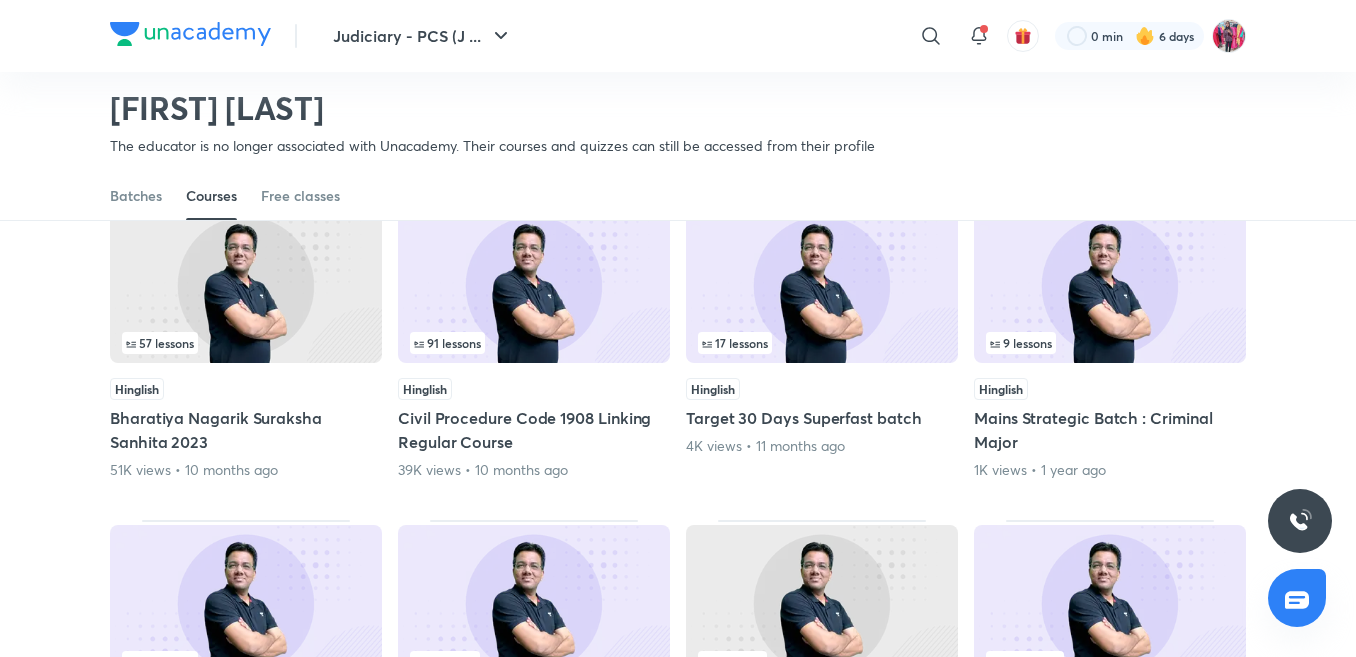 drag, startPoint x: 883, startPoint y: 415, endPoint x: 803, endPoint y: 174, distance: 253.93109 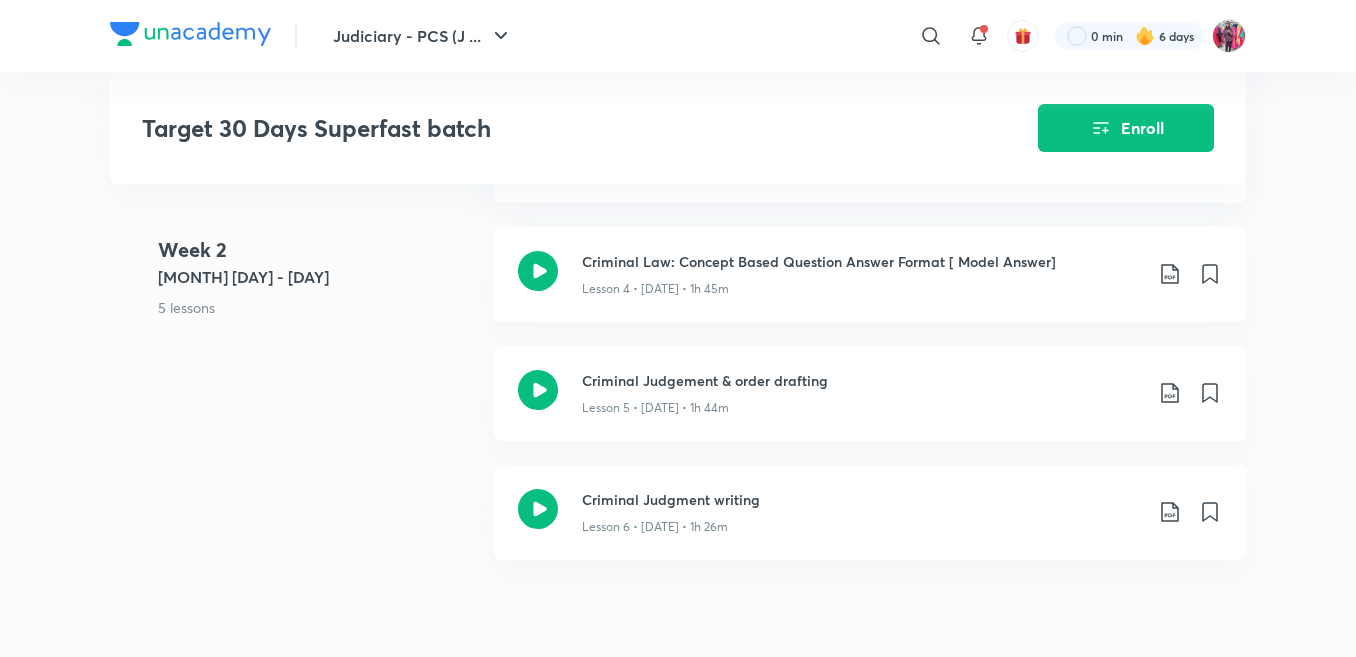 scroll, scrollTop: 1200, scrollLeft: 0, axis: vertical 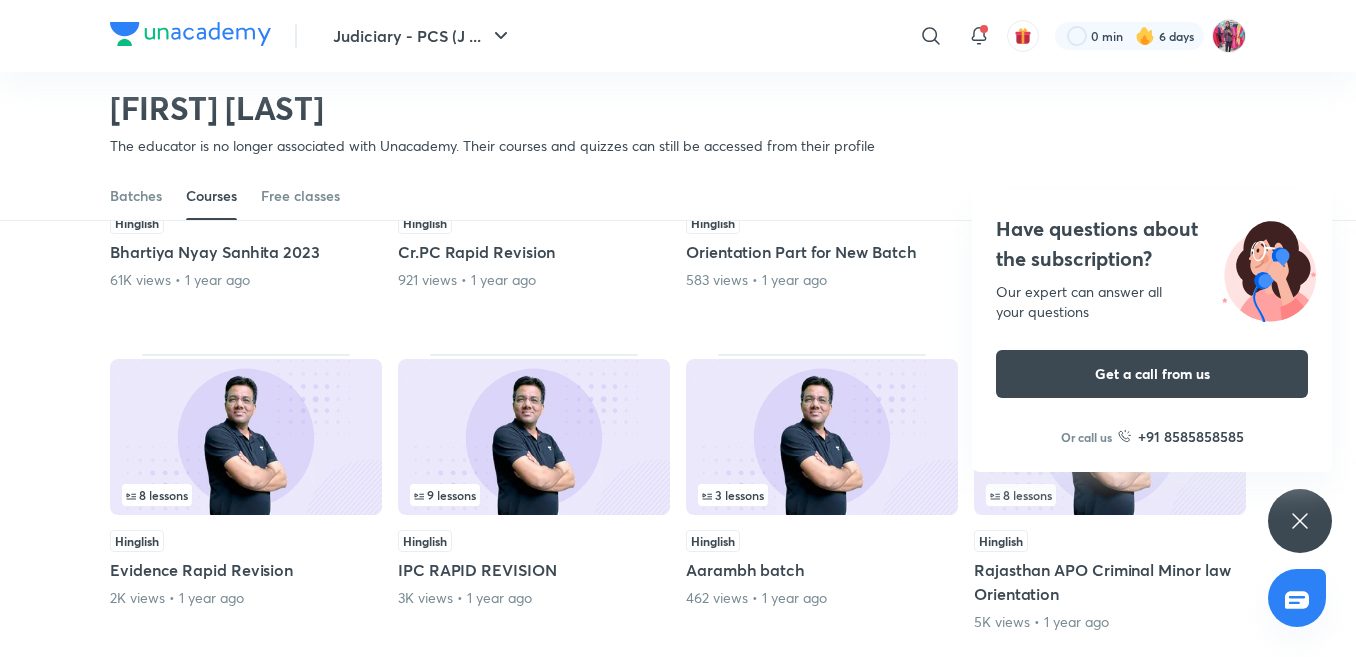 click on "Have questions about the subscription? Our expert can answer all your questions Get a call from us Or call us +91 8585858585" at bounding box center (1300, 521) 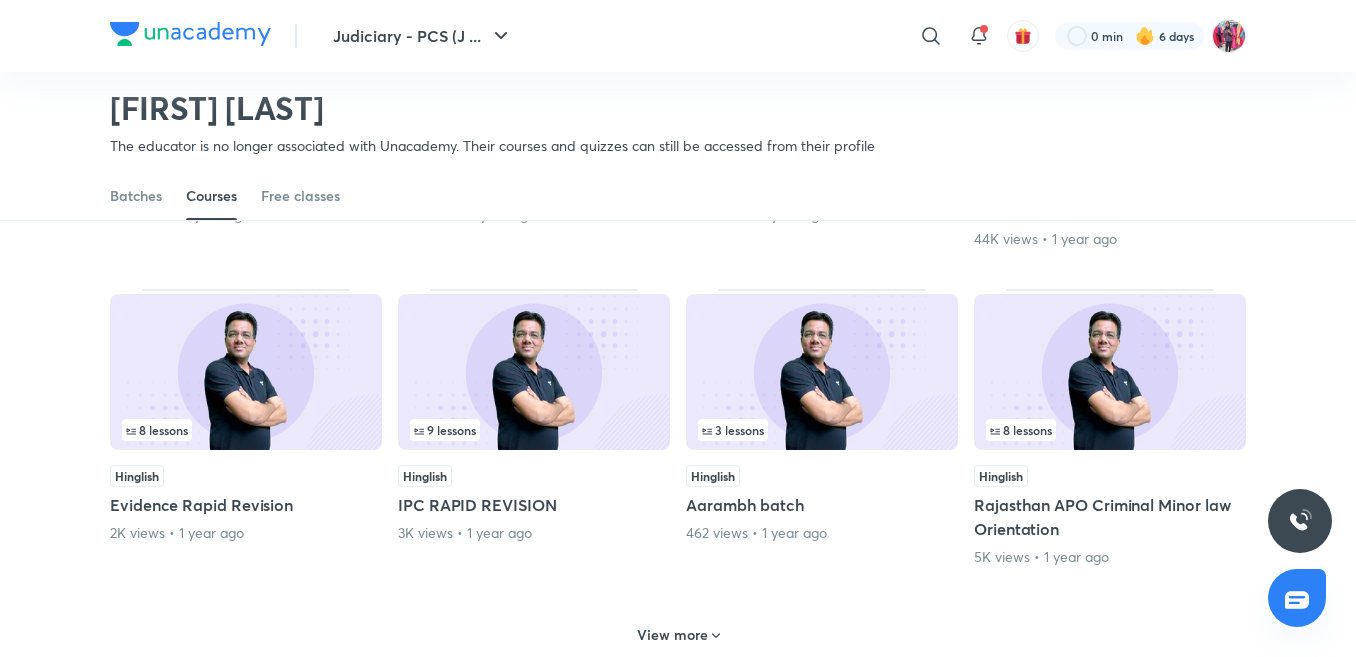 scroll, scrollTop: 782, scrollLeft: 0, axis: vertical 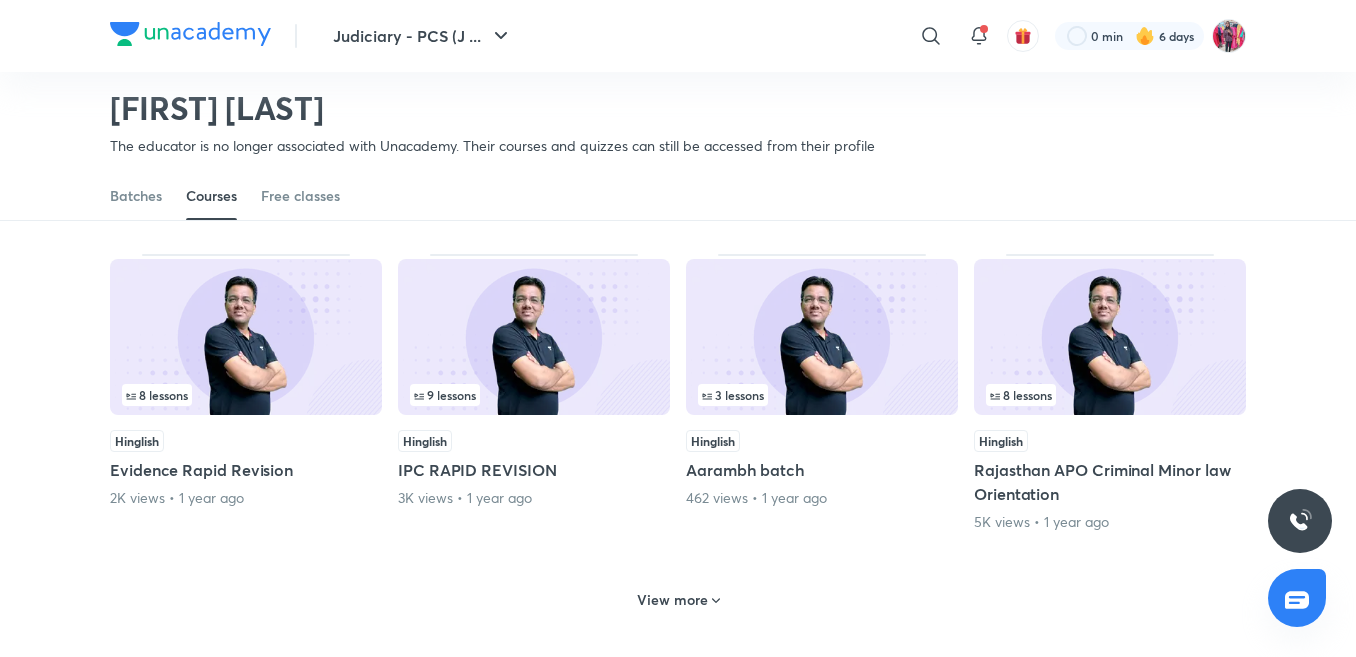 click 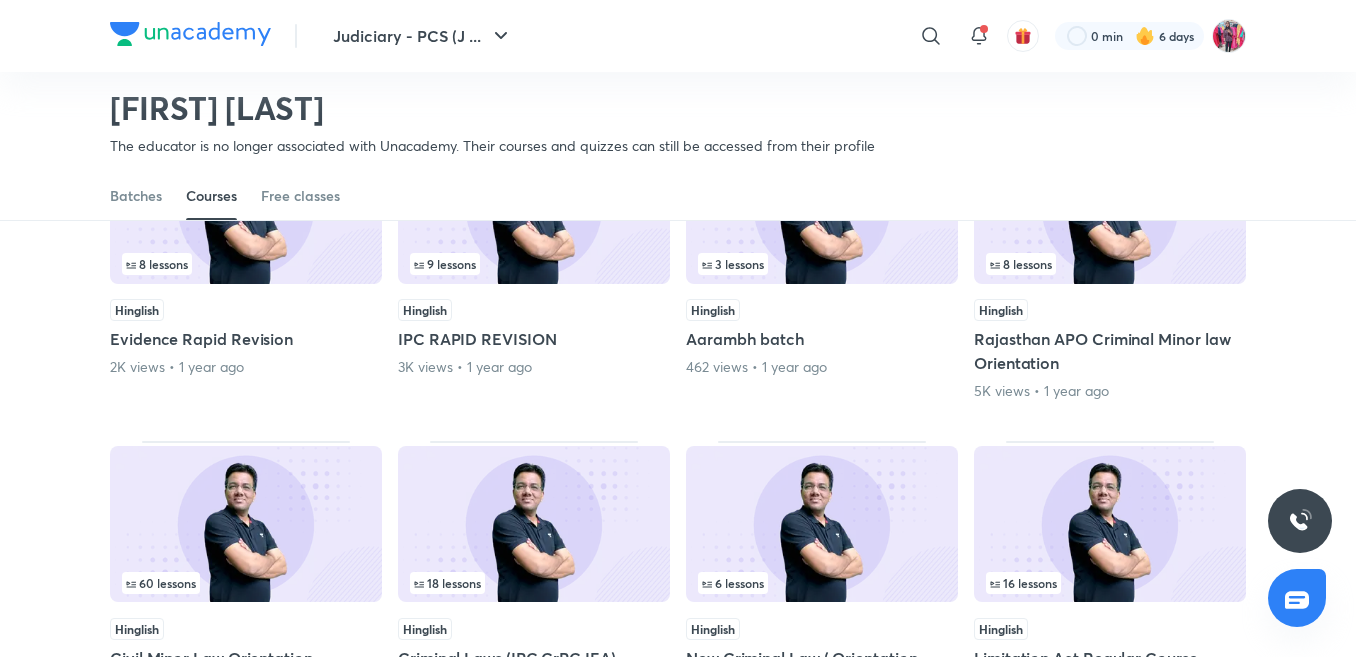 scroll, scrollTop: 882, scrollLeft: 0, axis: vertical 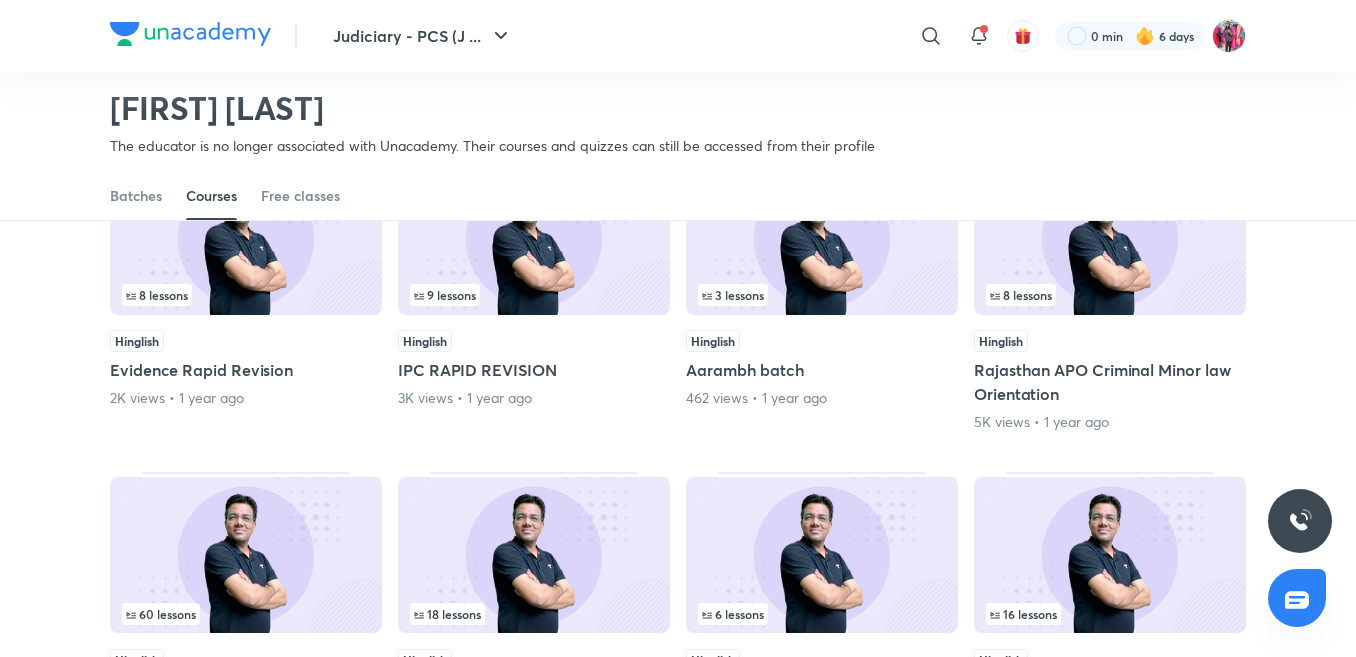 drag, startPoint x: 510, startPoint y: 358, endPoint x: 0, endPoint y: 331, distance: 510.7142 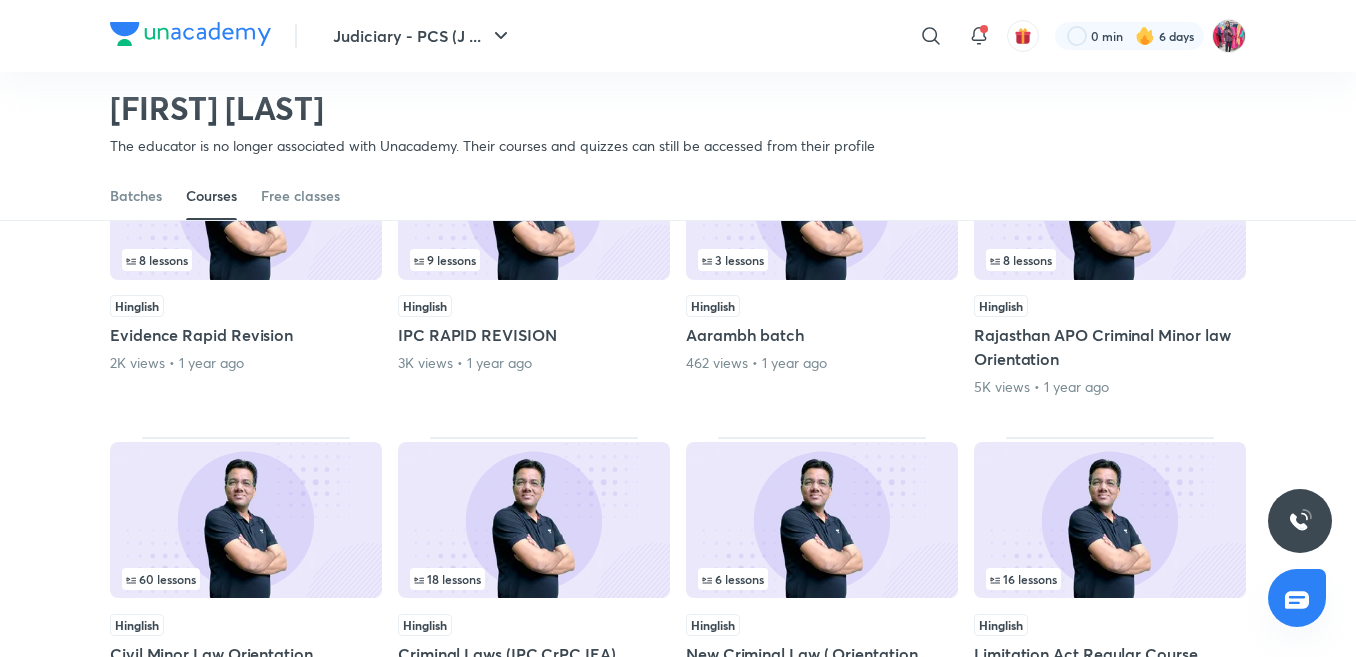scroll, scrollTop: 882, scrollLeft: 0, axis: vertical 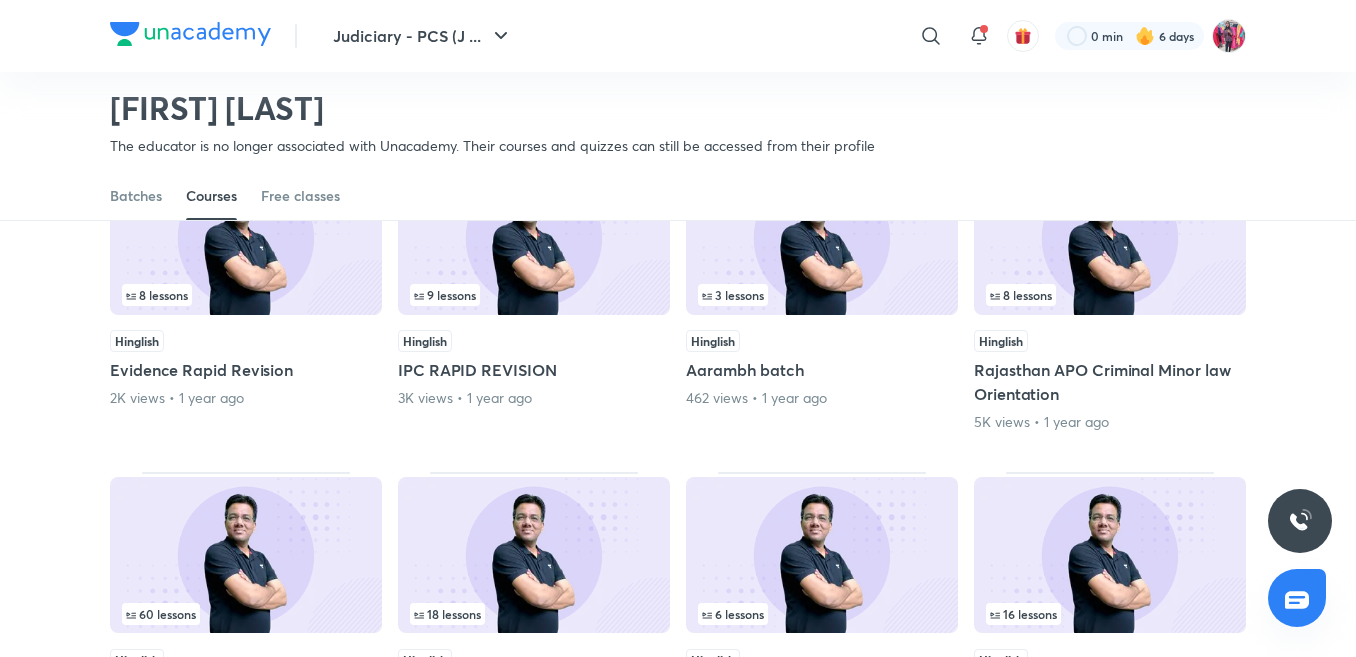 click on "IPC RAPID REVISION" at bounding box center [534, 370] 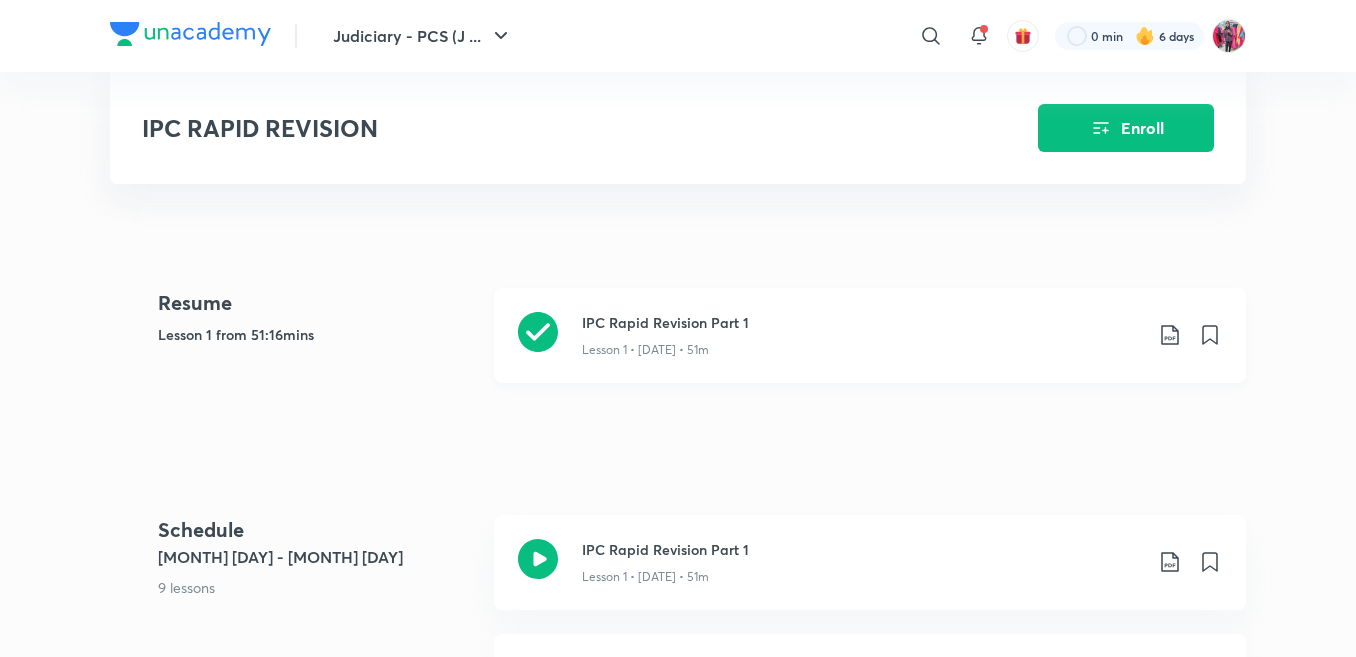 scroll, scrollTop: 0, scrollLeft: 0, axis: both 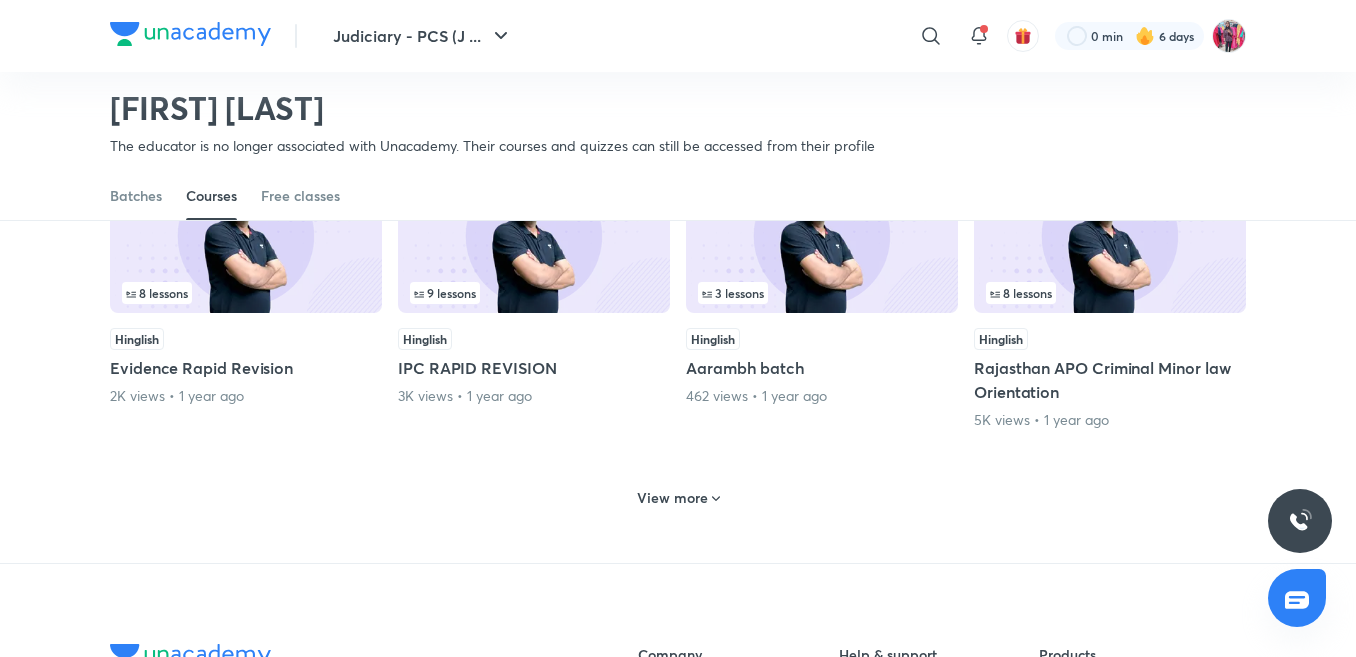 click on "View more" at bounding box center [672, 498] 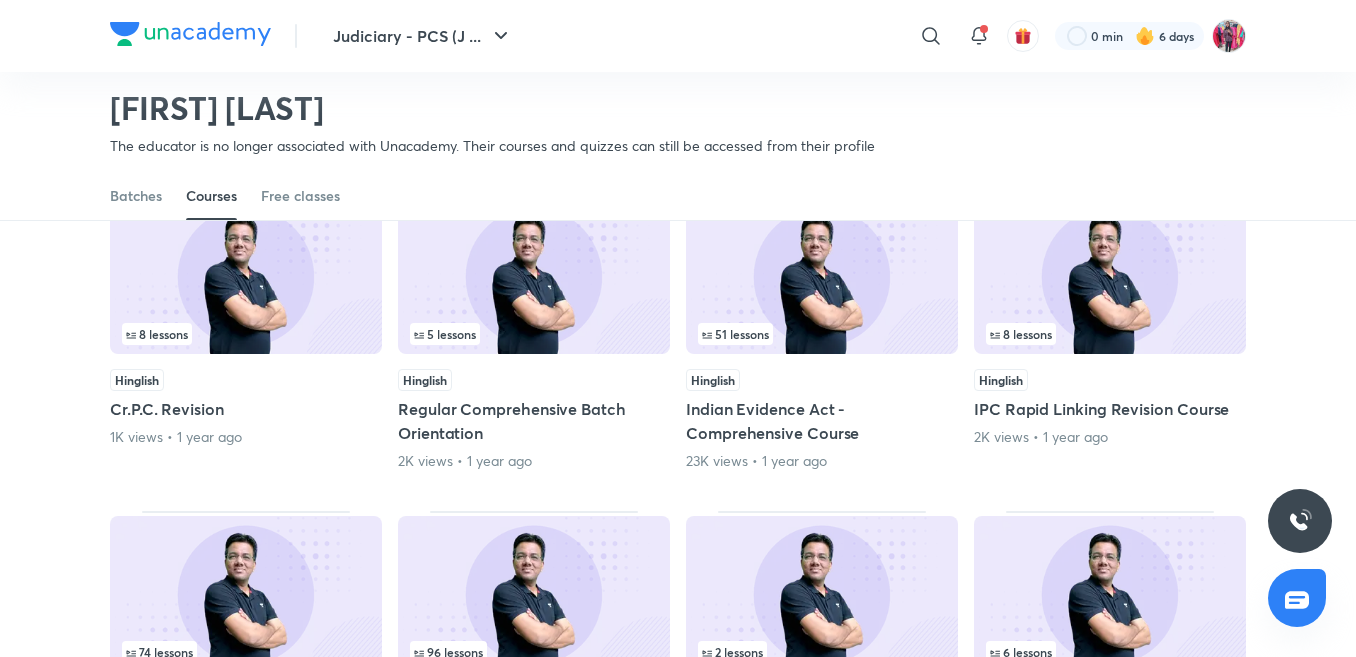scroll, scrollTop: 1384, scrollLeft: 0, axis: vertical 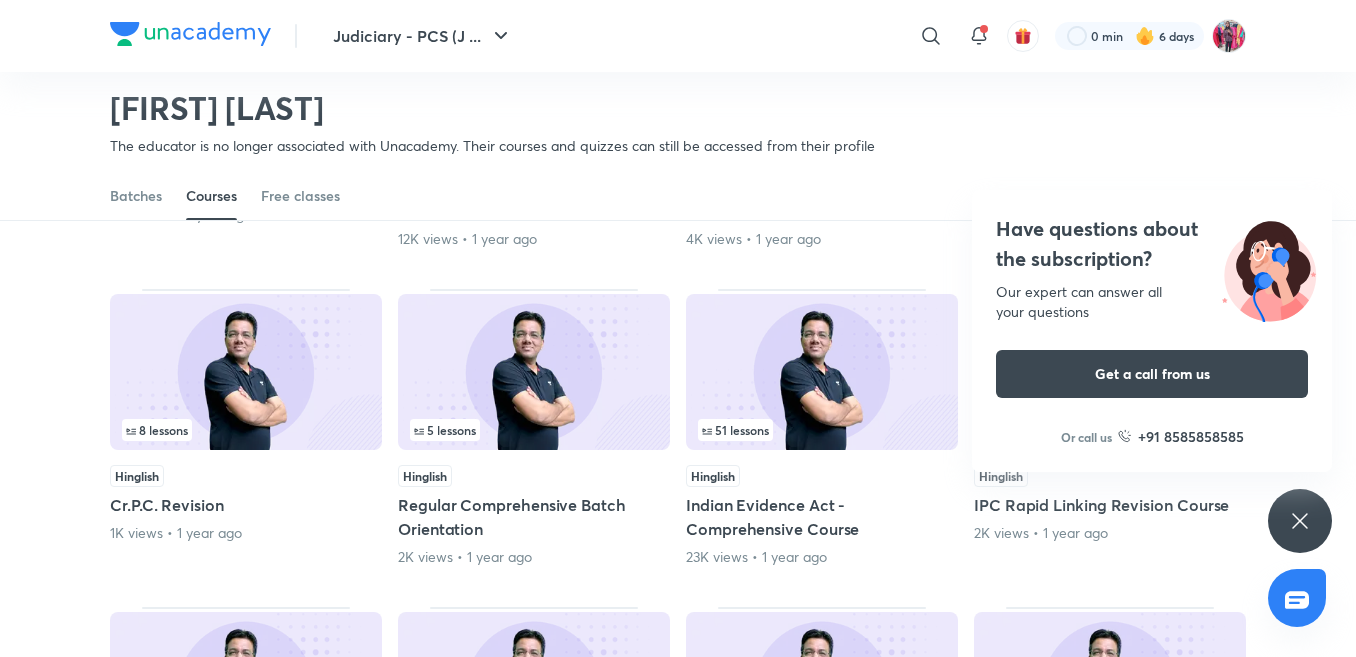 click on "Have questions about the subscription? Our expert can answer all your questions Get a call from us Or call us +91 8585858585" at bounding box center [1300, 521] 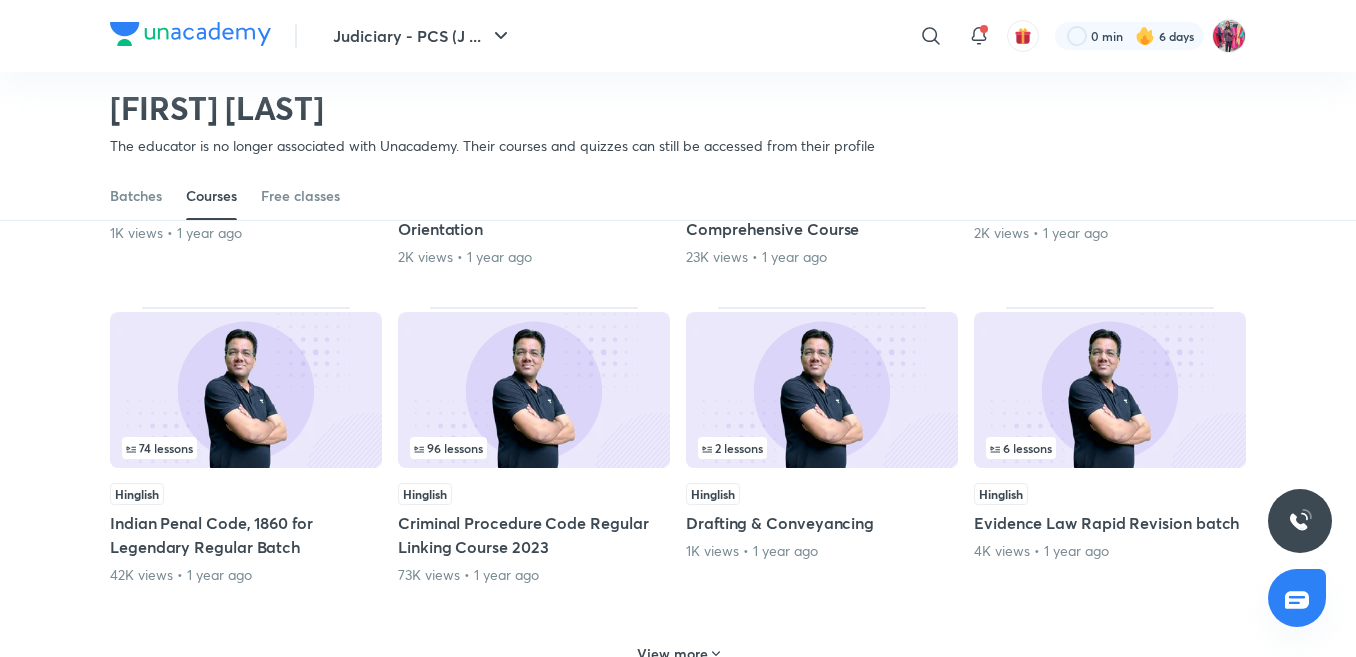 scroll, scrollTop: 1784, scrollLeft: 0, axis: vertical 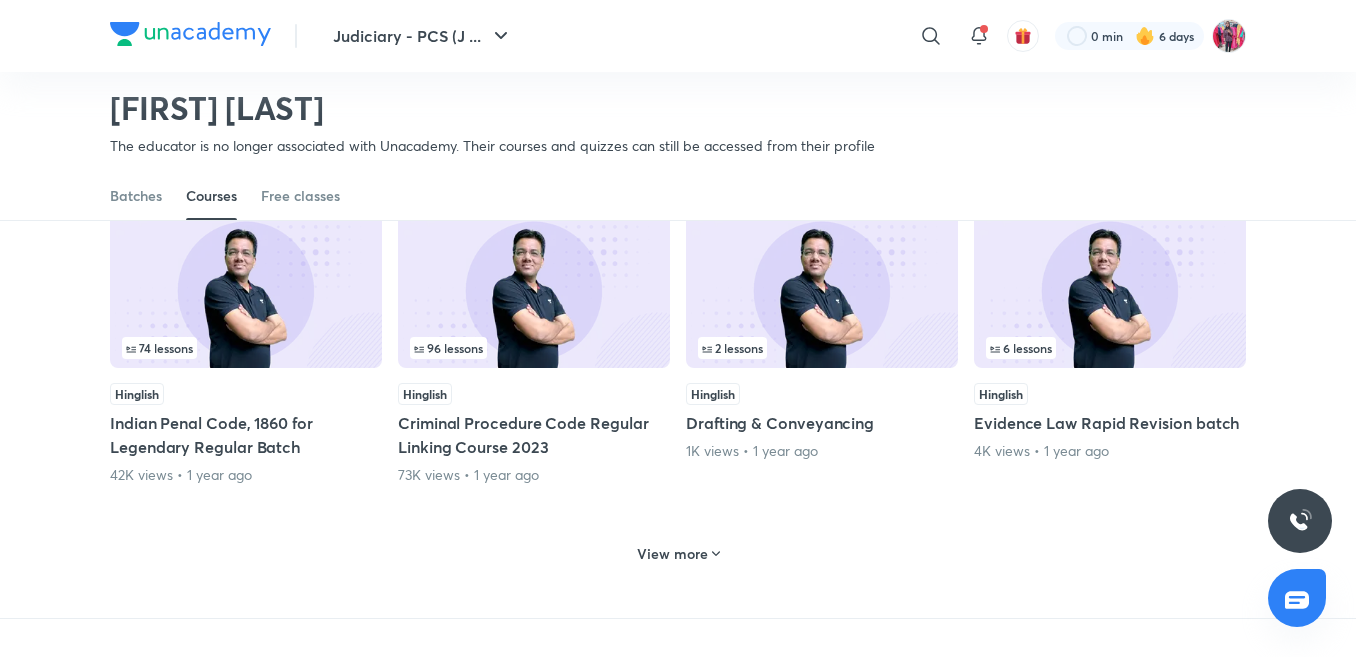 click 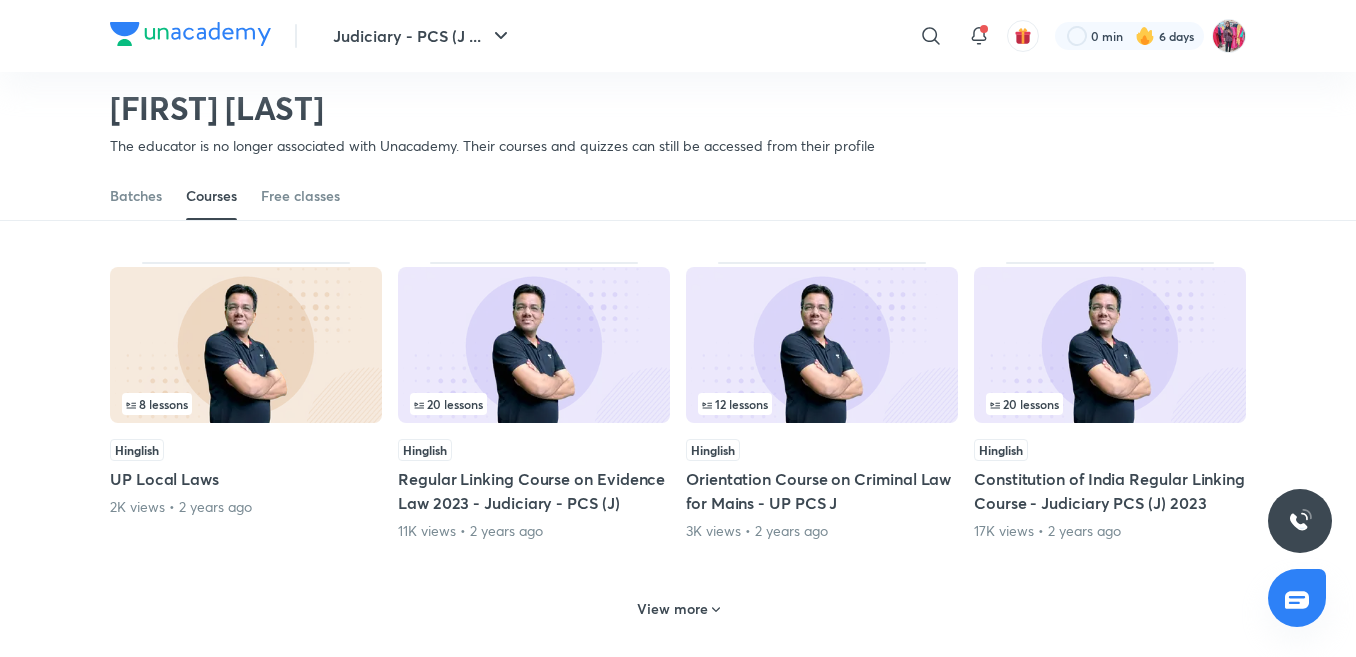 scroll, scrollTop: 2784, scrollLeft: 0, axis: vertical 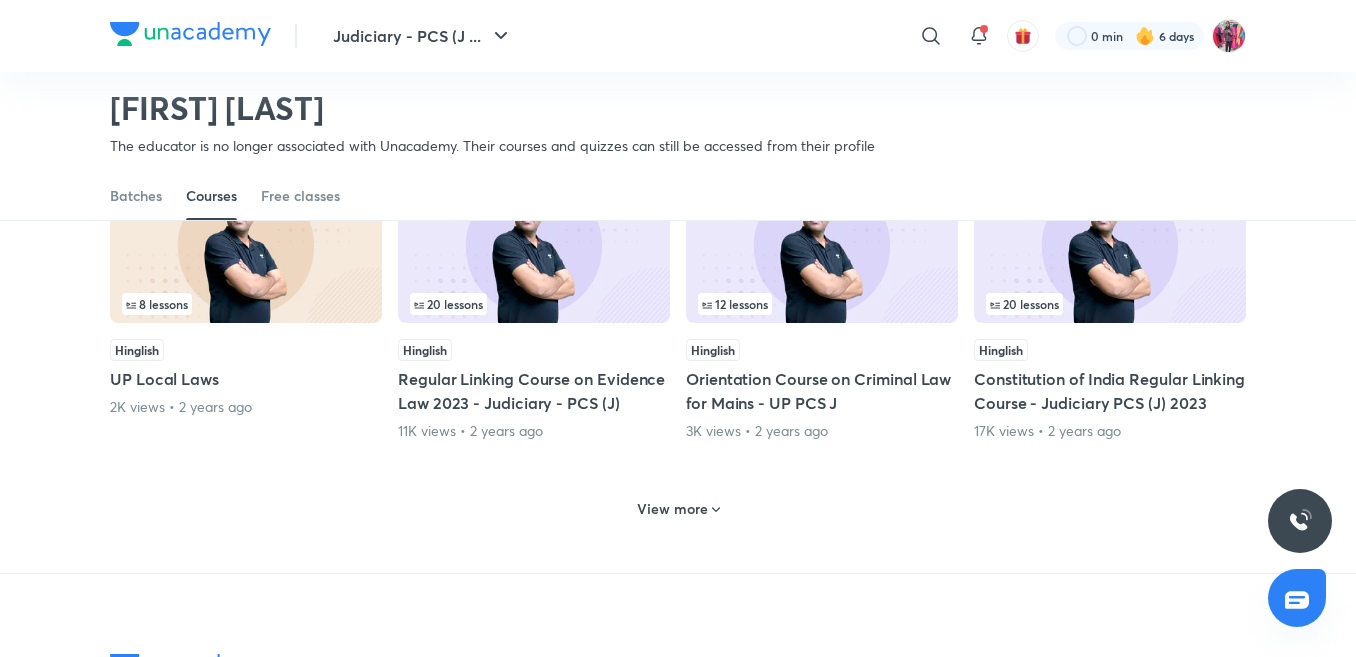 click 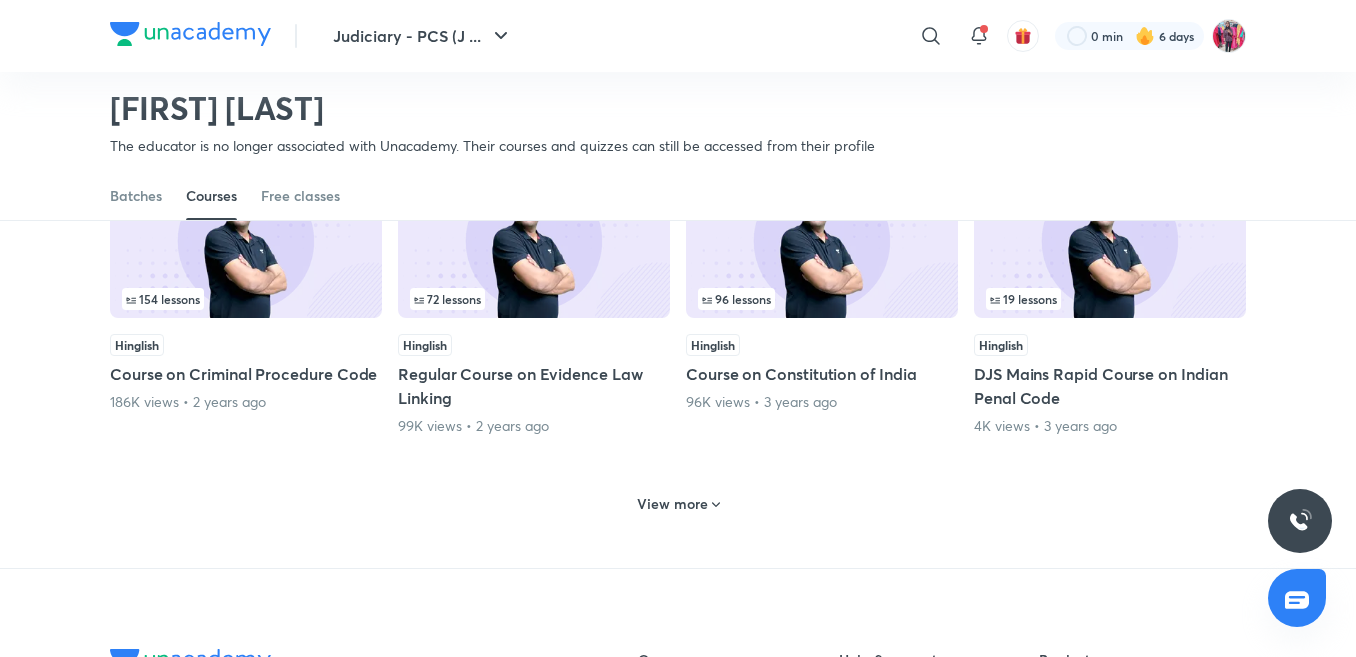 scroll, scrollTop: 3784, scrollLeft: 0, axis: vertical 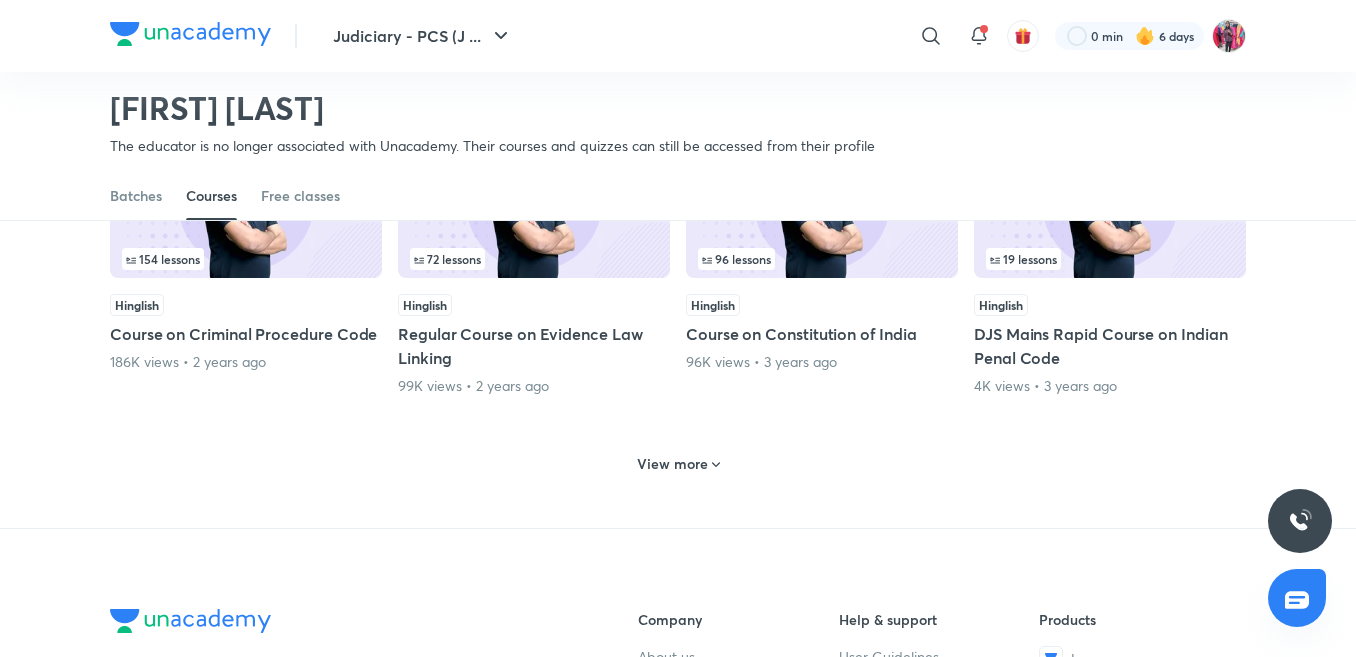 click on "View more" at bounding box center (672, 464) 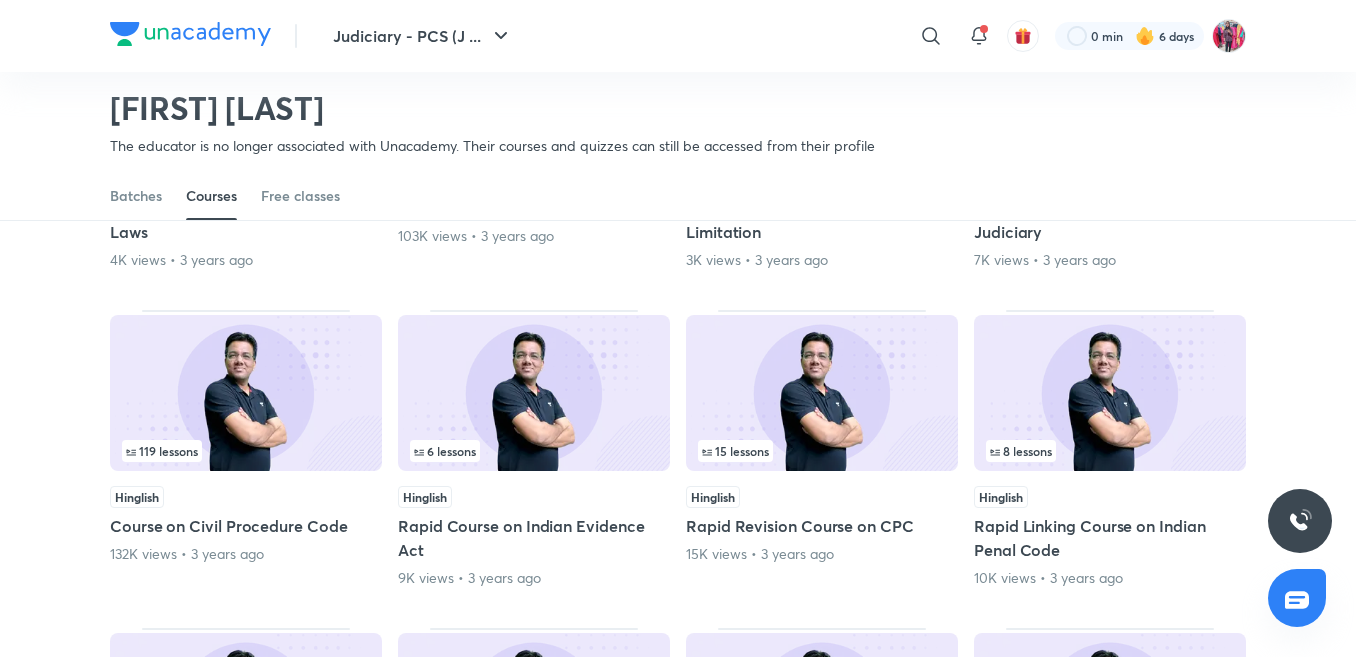 scroll, scrollTop: 4284, scrollLeft: 0, axis: vertical 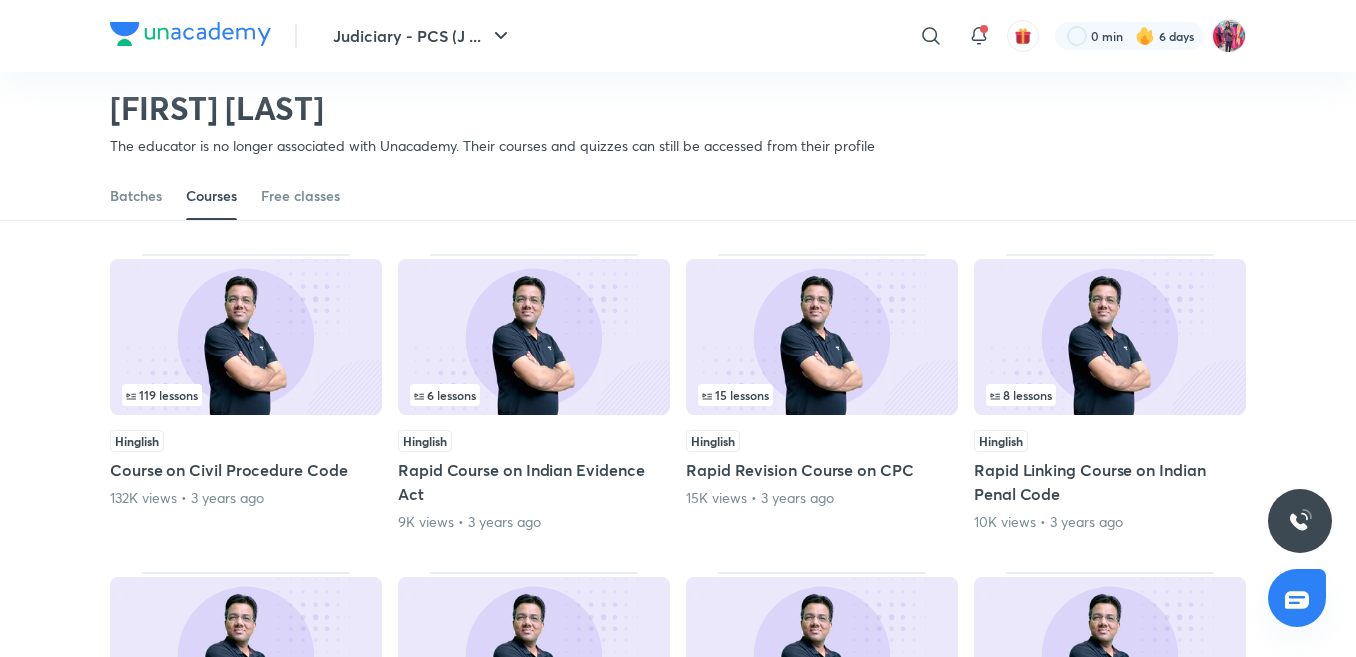 drag, startPoint x: 1019, startPoint y: 459, endPoint x: 1009, endPoint y: 451, distance: 12.806249 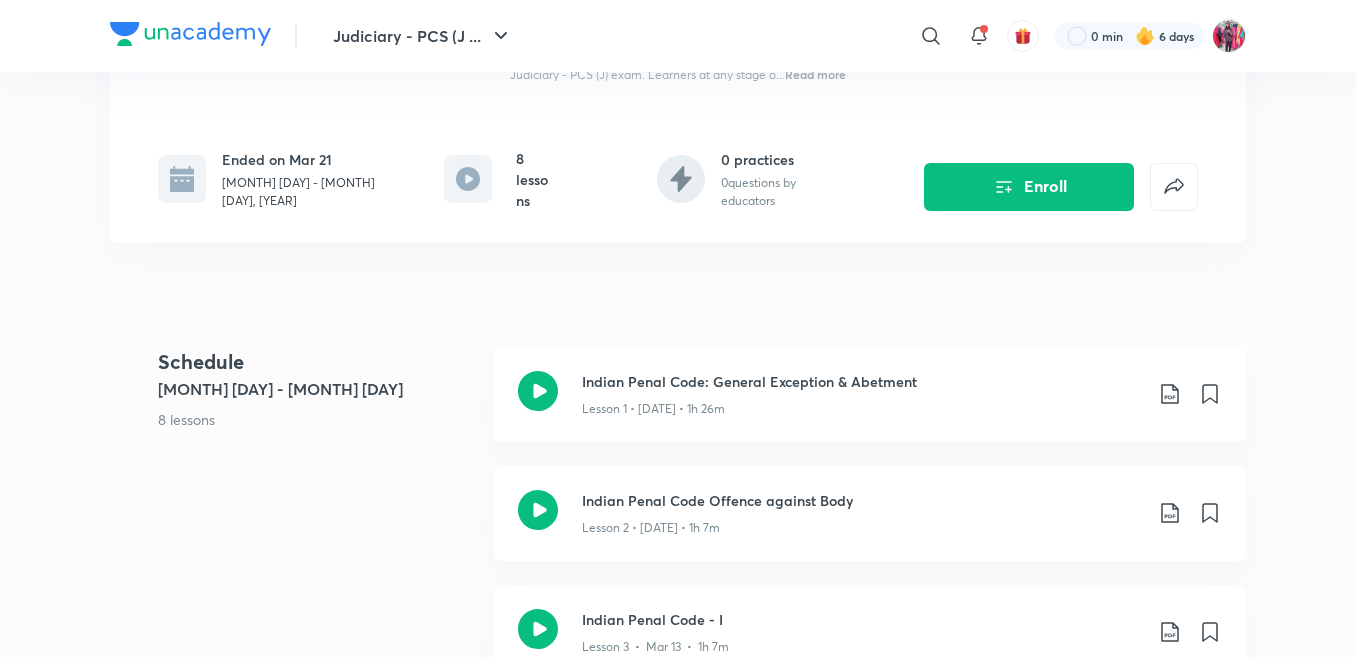 scroll, scrollTop: 400, scrollLeft: 0, axis: vertical 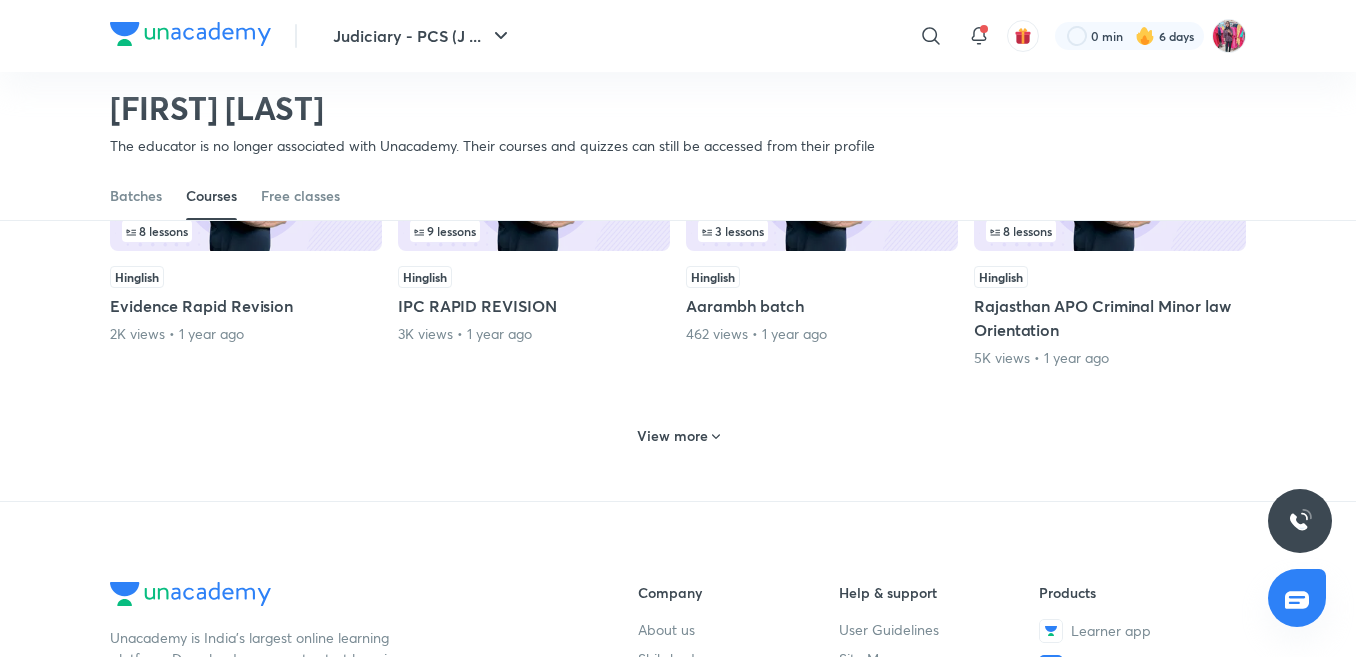 click on "View more" at bounding box center (672, 436) 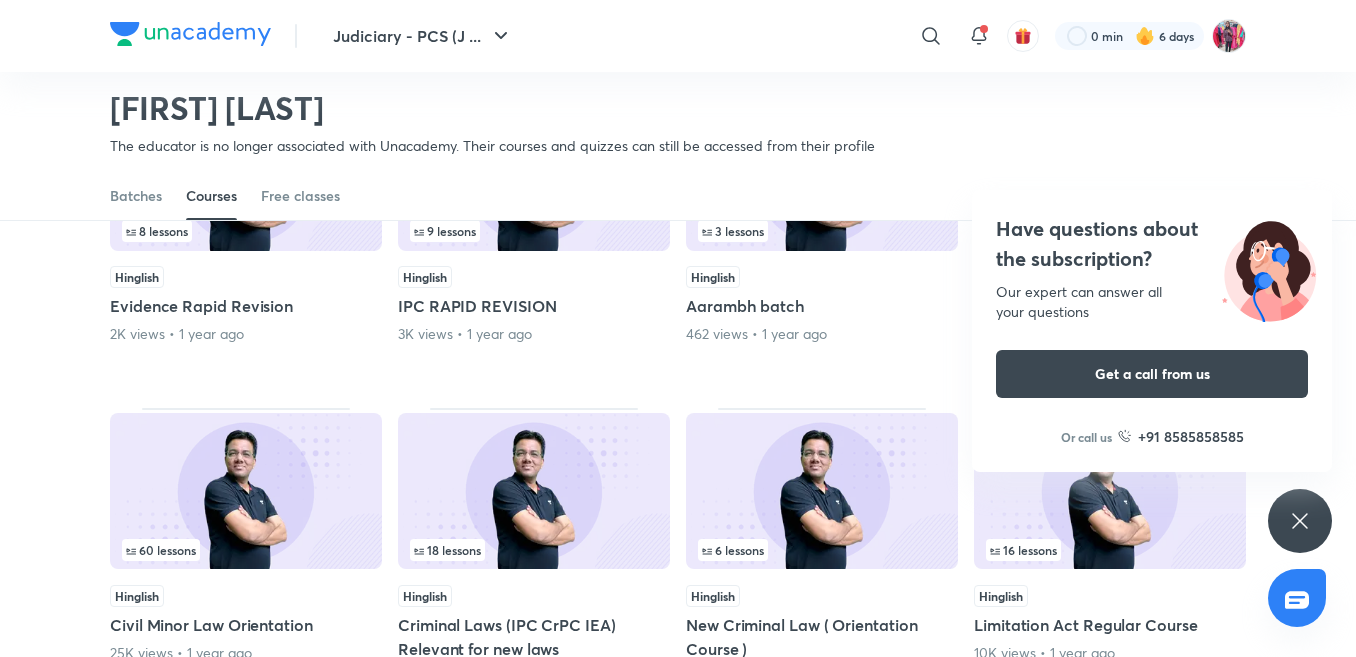click on "Have questions about the subscription? Our expert can answer all your questions Get a call from us Or call us +91 8585858585" at bounding box center (1300, 521) 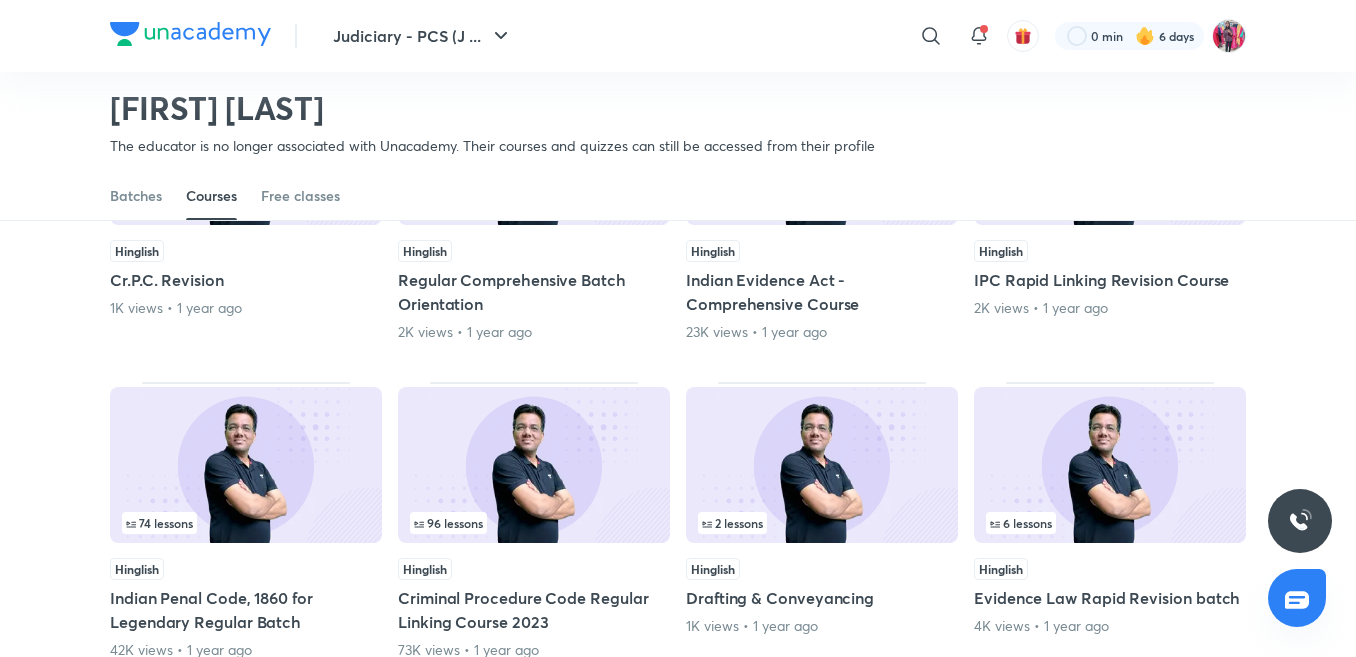 scroll, scrollTop: 1591, scrollLeft: 0, axis: vertical 